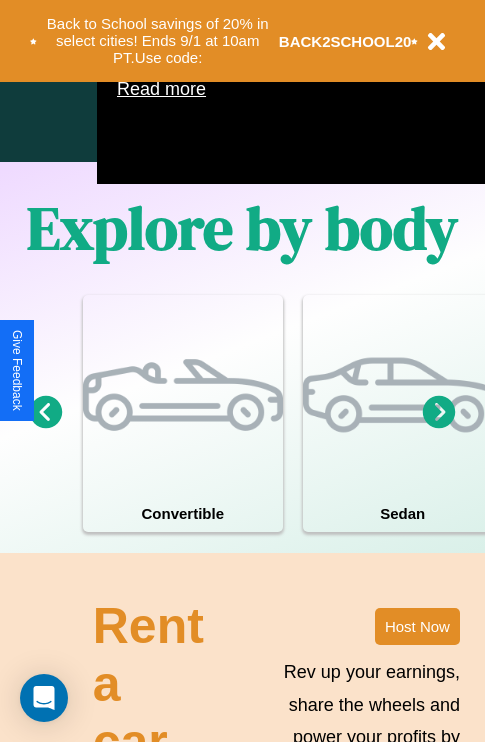 scroll, scrollTop: 1285, scrollLeft: 0, axis: vertical 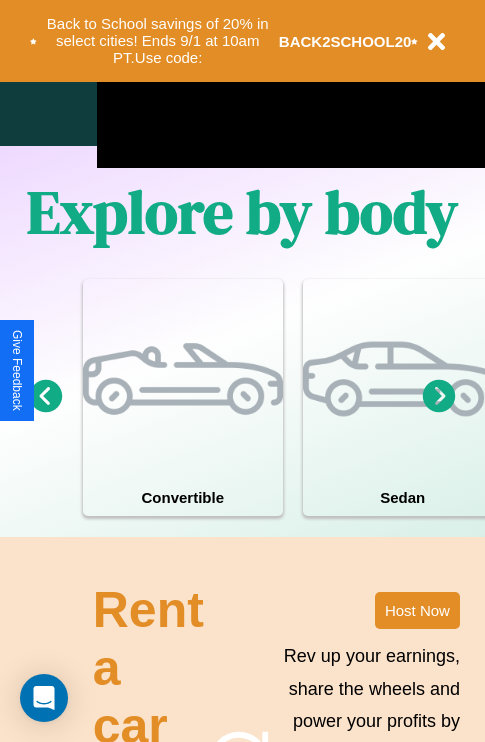 click 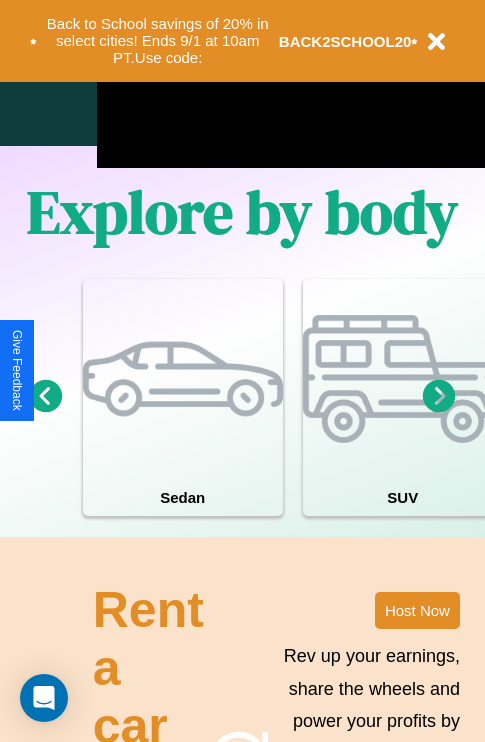 click 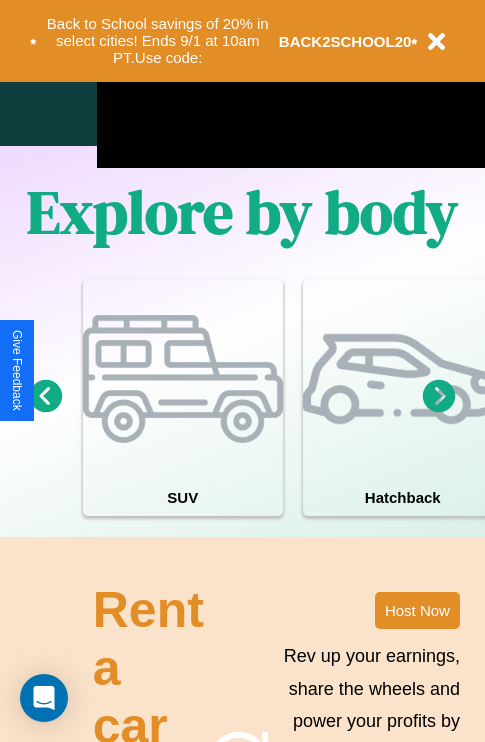click 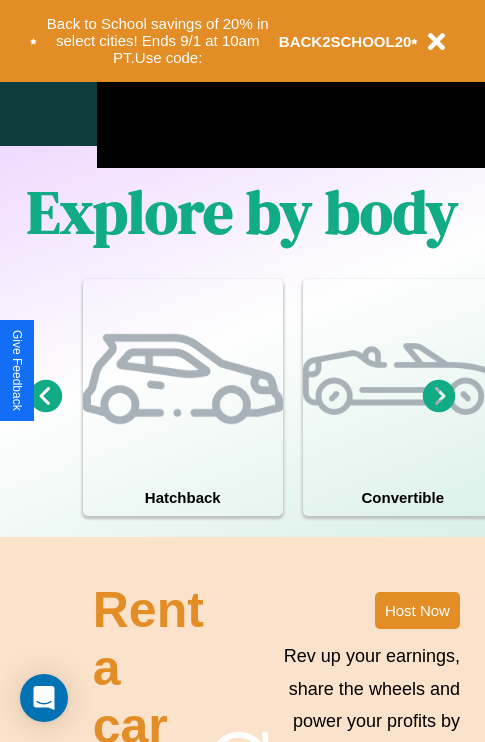 click 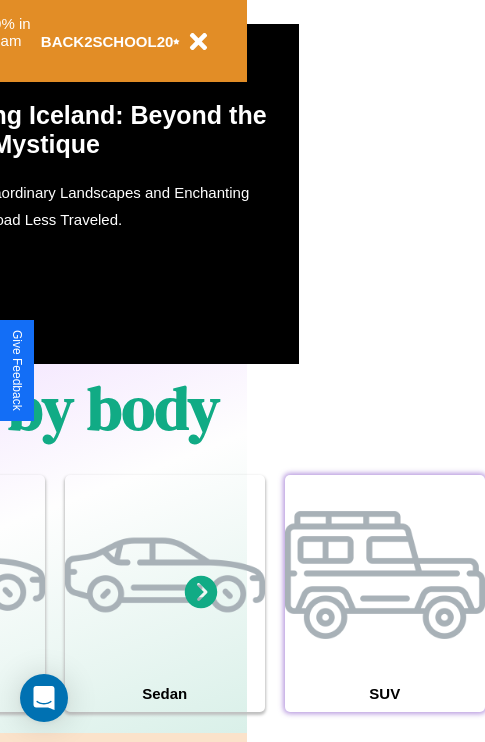 click at bounding box center (385, 575) 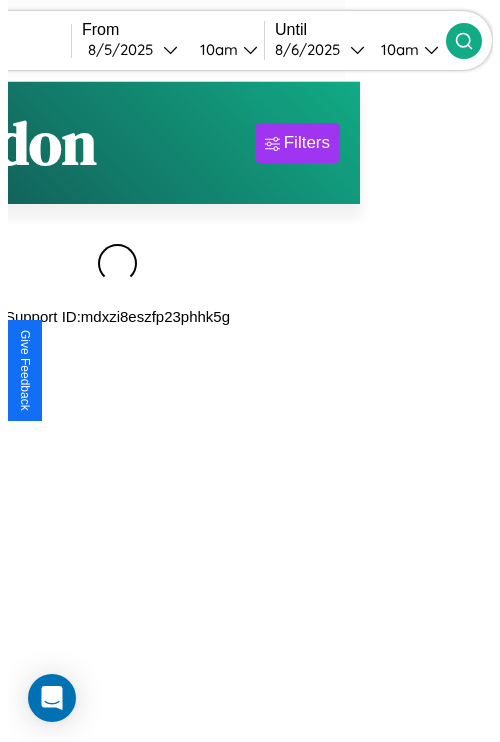 scroll, scrollTop: 0, scrollLeft: 0, axis: both 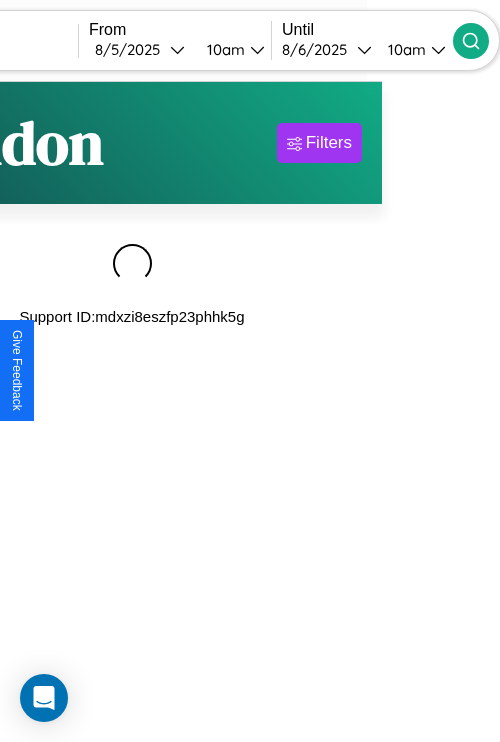 type on "******" 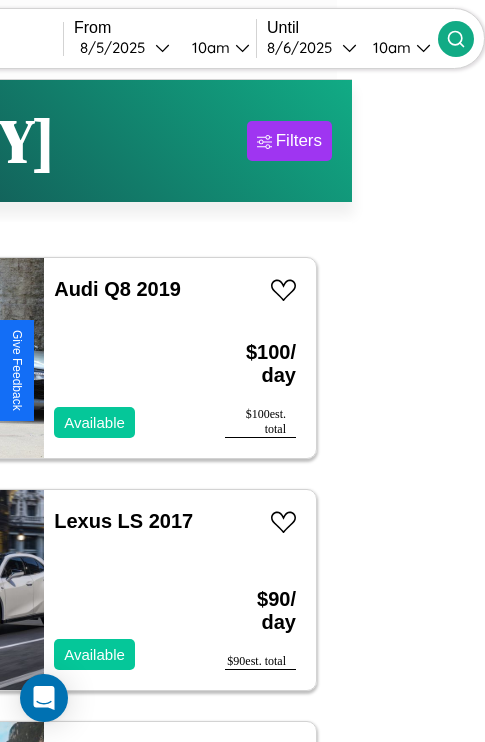 scroll, scrollTop: 88, scrollLeft: 44, axis: both 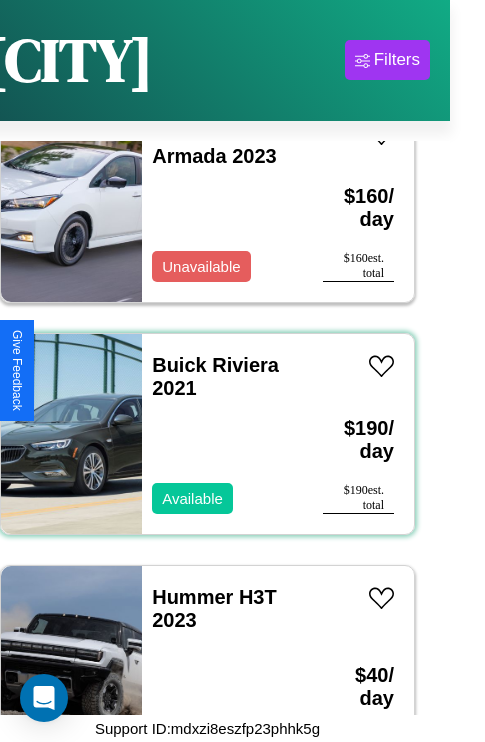 click on "Buick   Riviera   2021 Available" at bounding box center (222, 434) 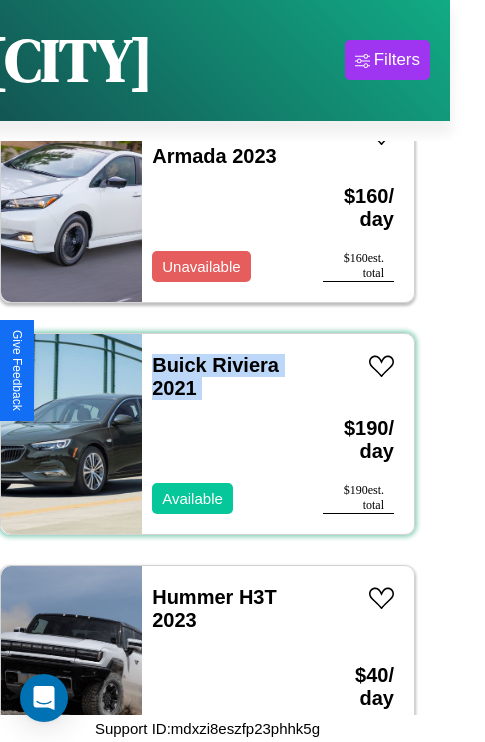 click on "Buick   Riviera   2021 Available" at bounding box center (222, 434) 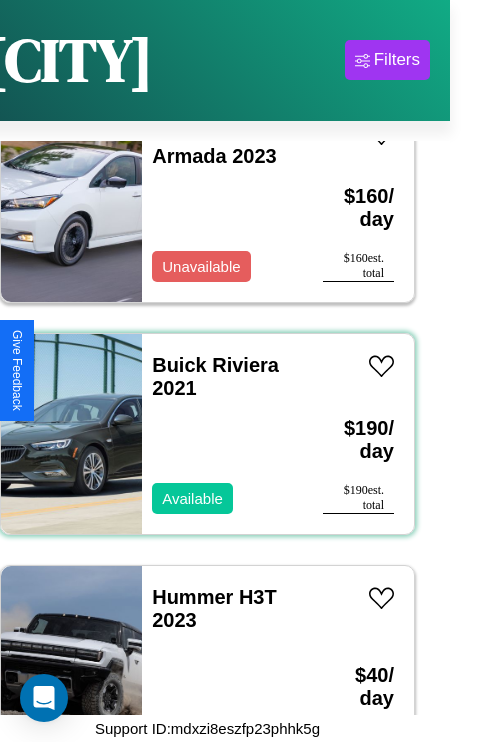 click on "Buick   Riviera   2021 Available" at bounding box center [222, 434] 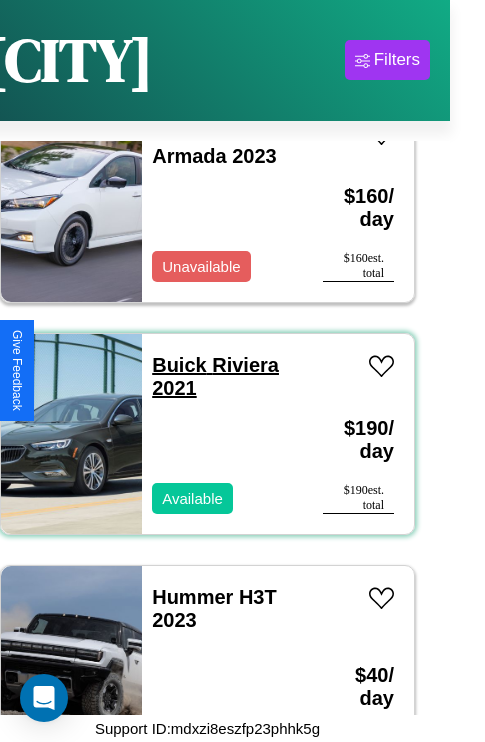 click on "Buick   Riviera   2021" at bounding box center [215, 376] 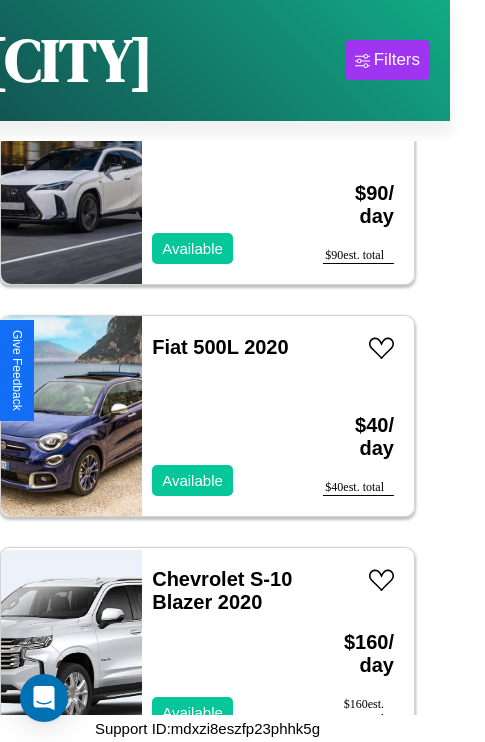 scroll, scrollTop: 307, scrollLeft: 0, axis: vertical 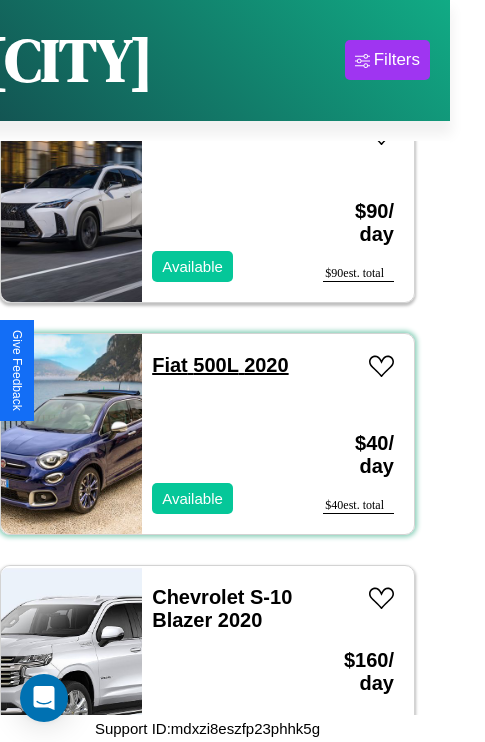 click on "Fiat   500L   2020" at bounding box center (220, 365) 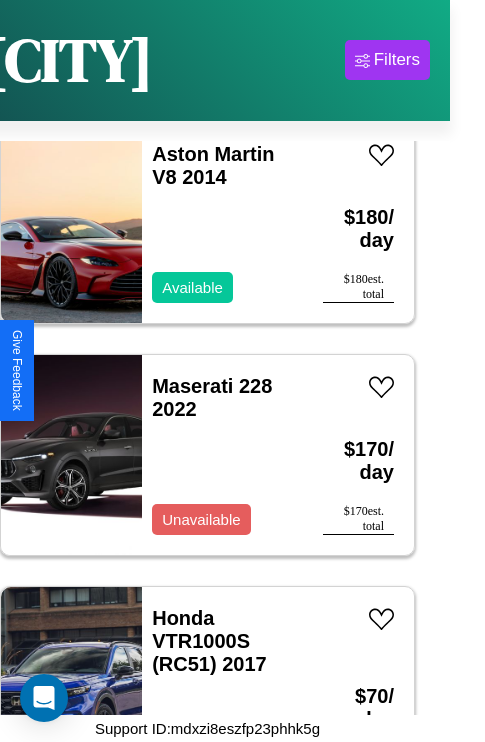scroll, scrollTop: 2395, scrollLeft: 0, axis: vertical 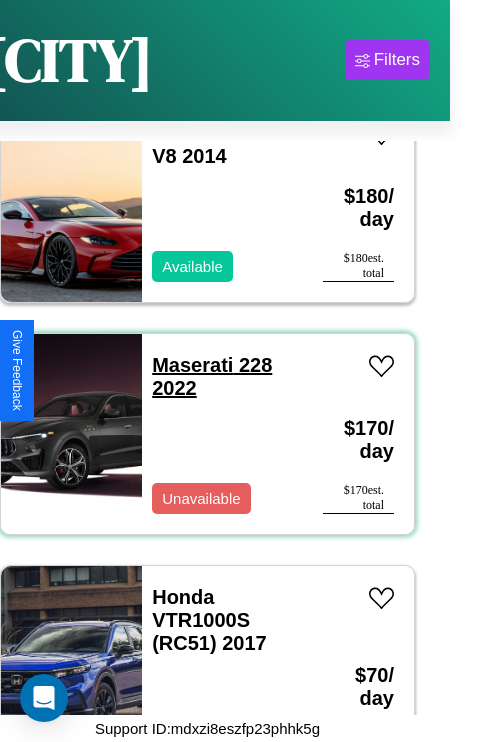 click on "Maserati   228   2022" at bounding box center [212, 376] 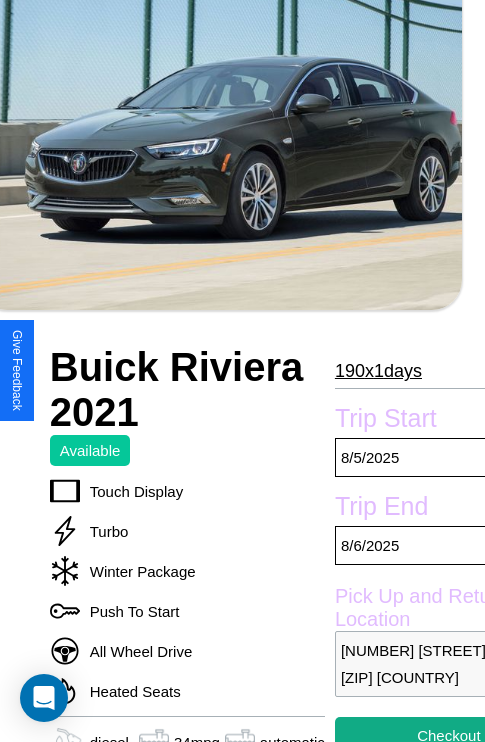 scroll, scrollTop: 497, scrollLeft: 88, axis: both 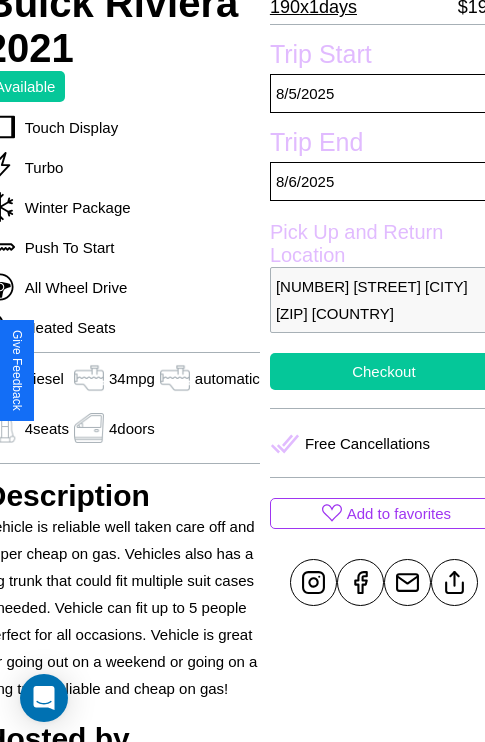 click on "Checkout" at bounding box center [384, 371] 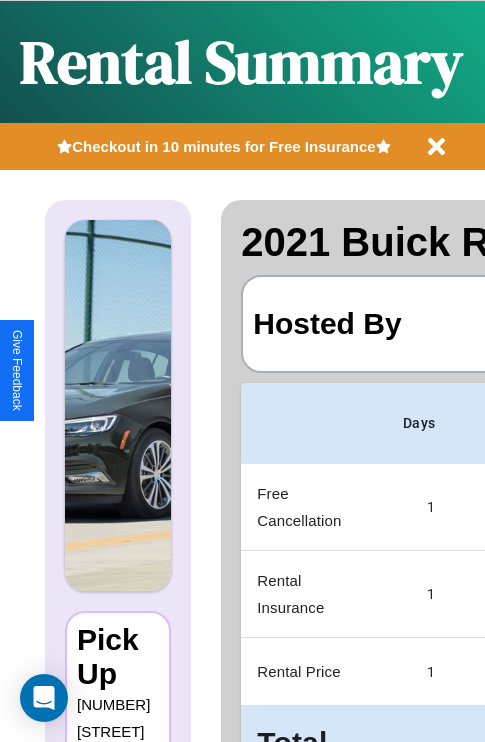 scroll, scrollTop: 0, scrollLeft: 378, axis: horizontal 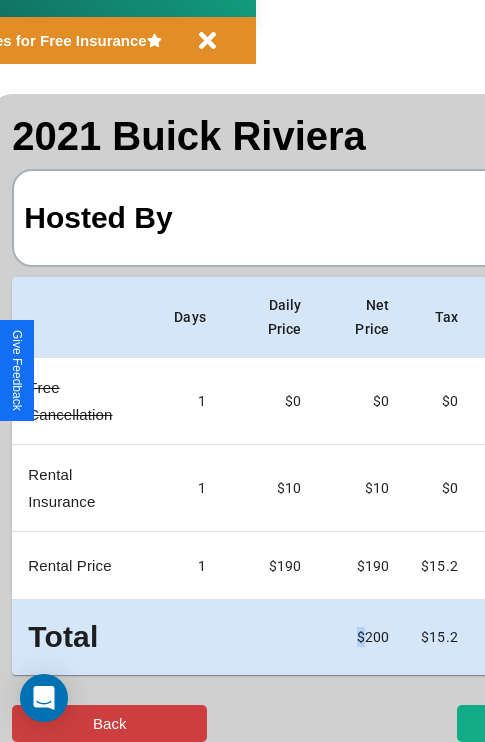 click on "Back" at bounding box center [109, 723] 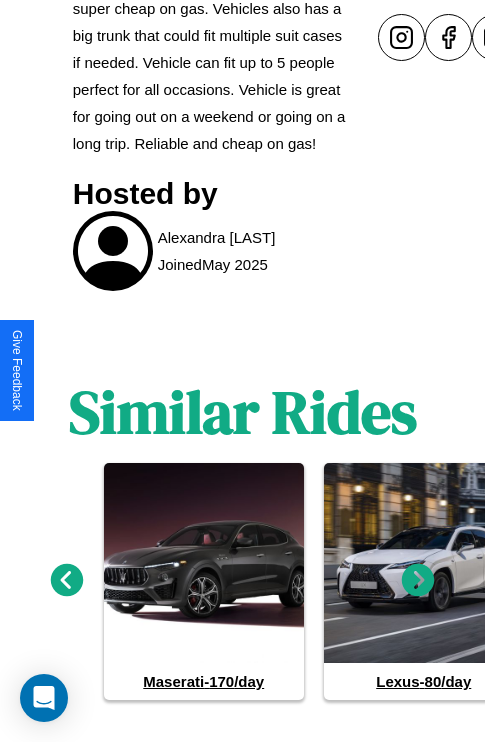 scroll, scrollTop: 1094, scrollLeft: 0, axis: vertical 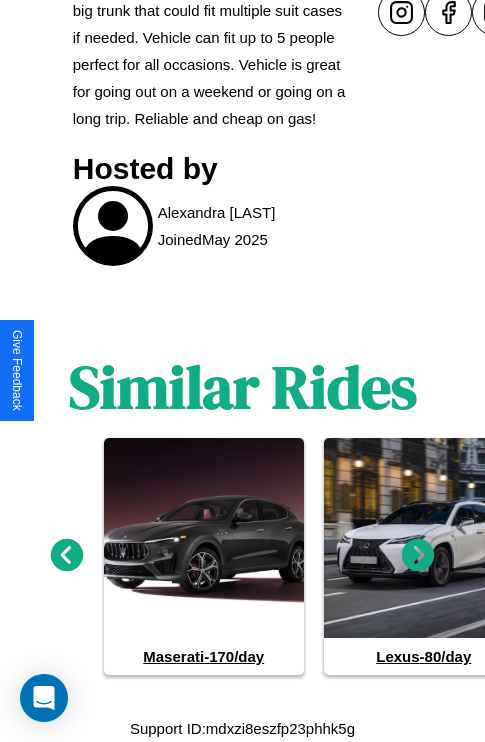 click 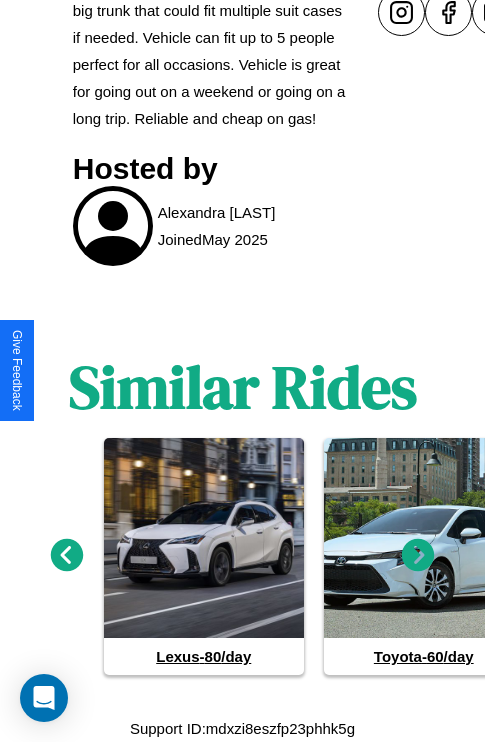 click 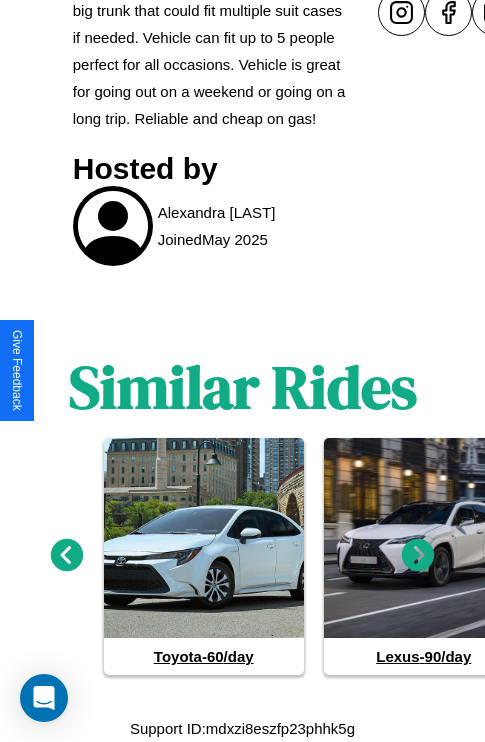 click 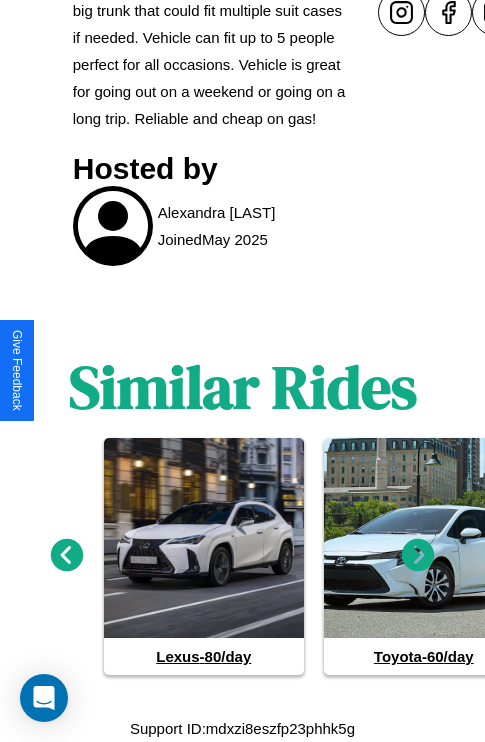 click 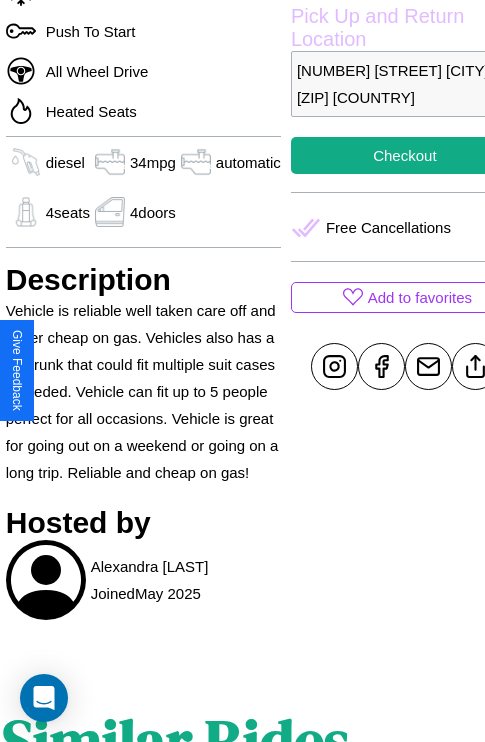 scroll, scrollTop: 708, scrollLeft: 68, axis: both 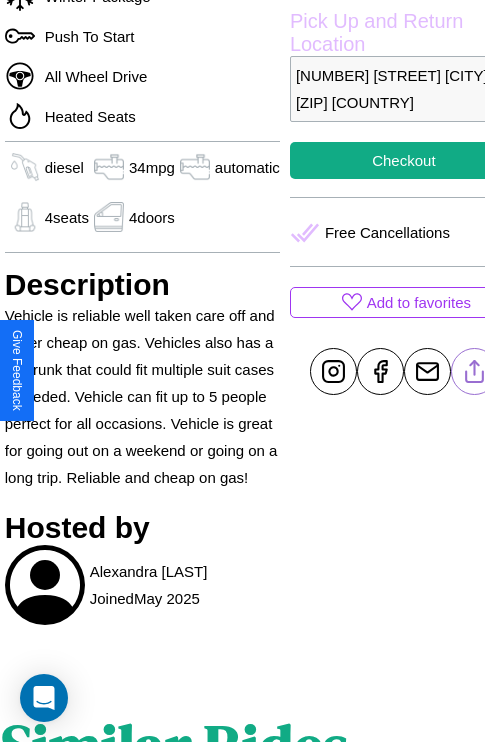 click 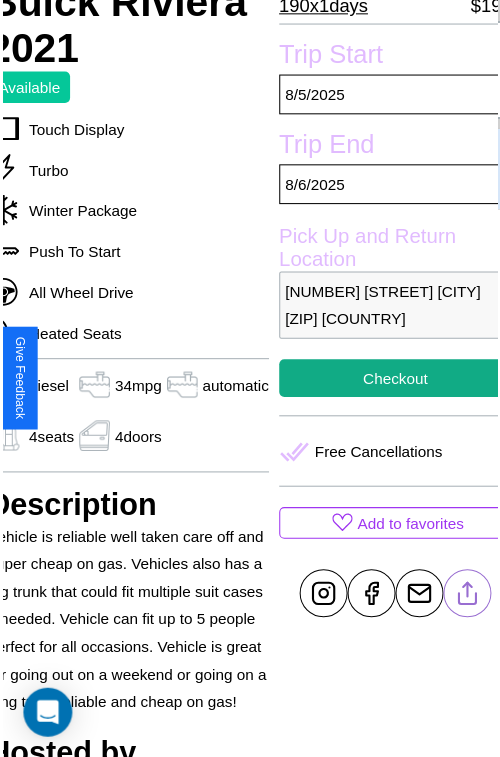 scroll, scrollTop: 497, scrollLeft: 88, axis: both 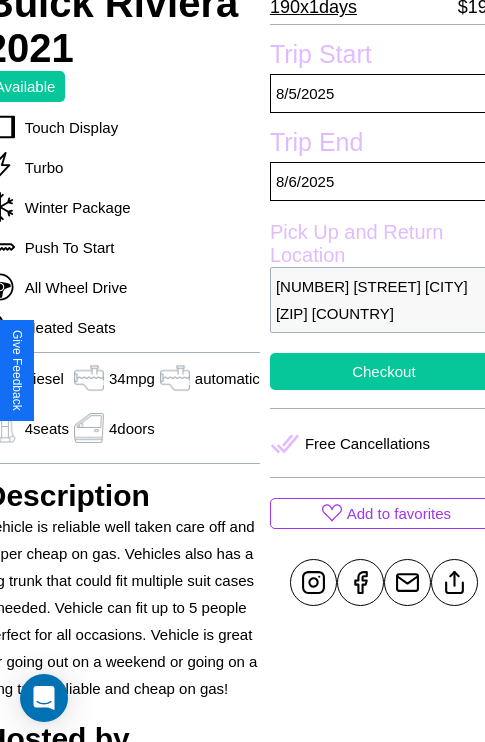 click on "Checkout" at bounding box center [384, 371] 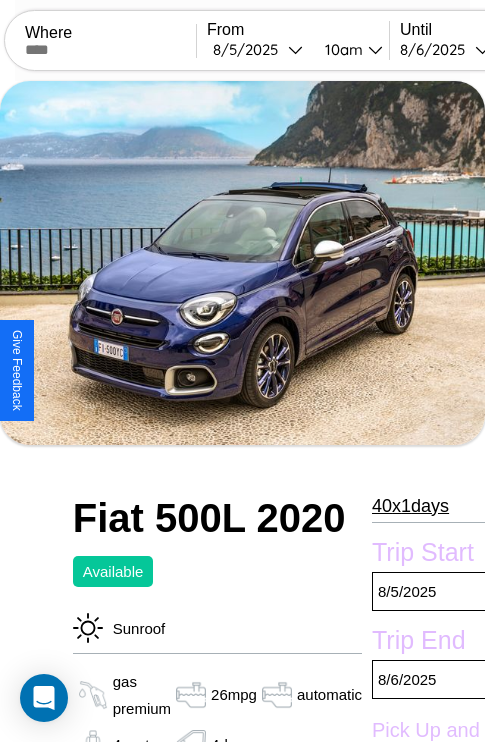 scroll, scrollTop: 147, scrollLeft: 0, axis: vertical 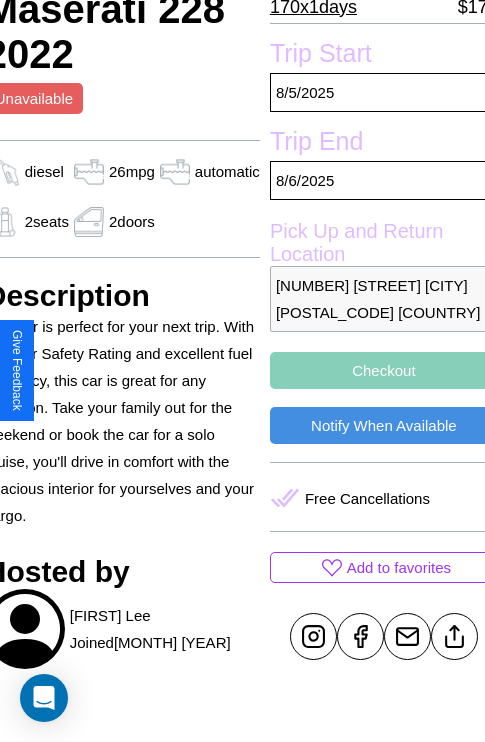 click on "Checkout" at bounding box center (384, 370) 